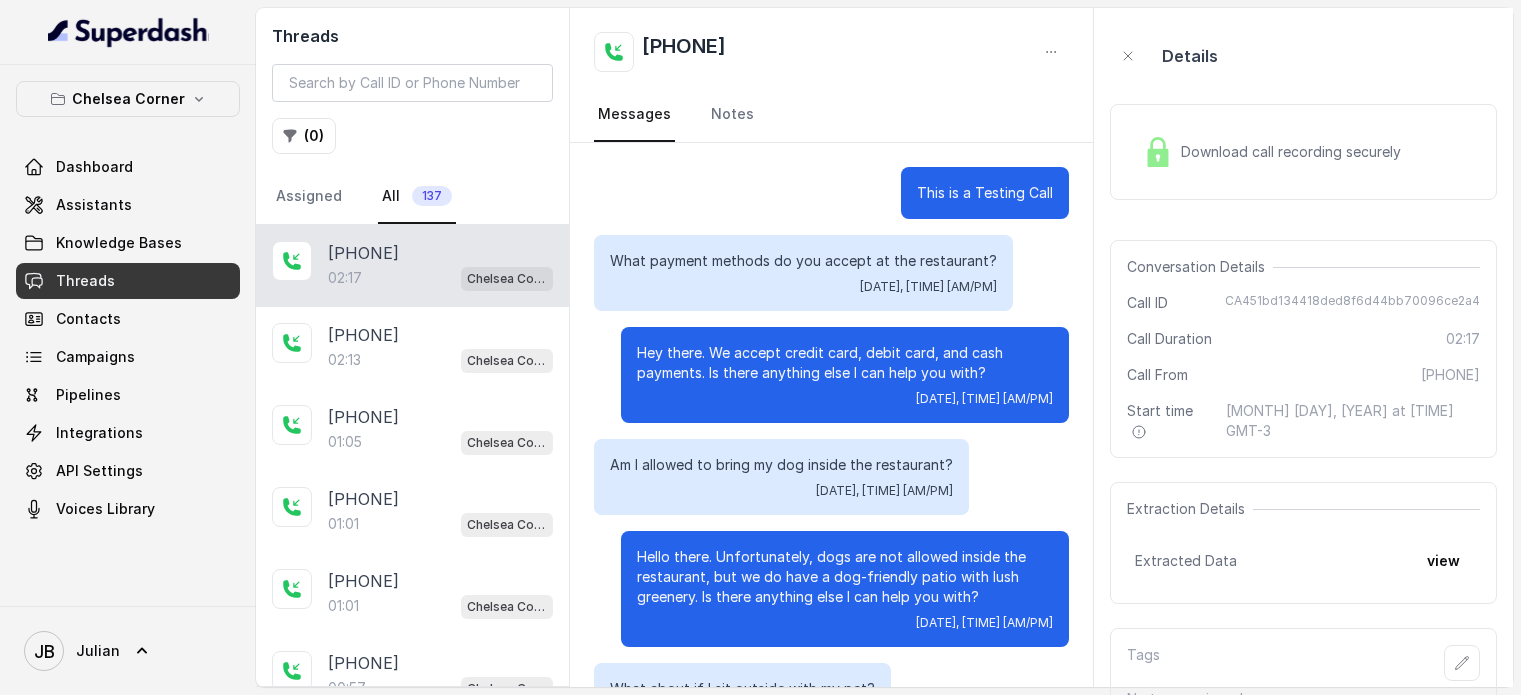 scroll, scrollTop: 0, scrollLeft: 0, axis: both 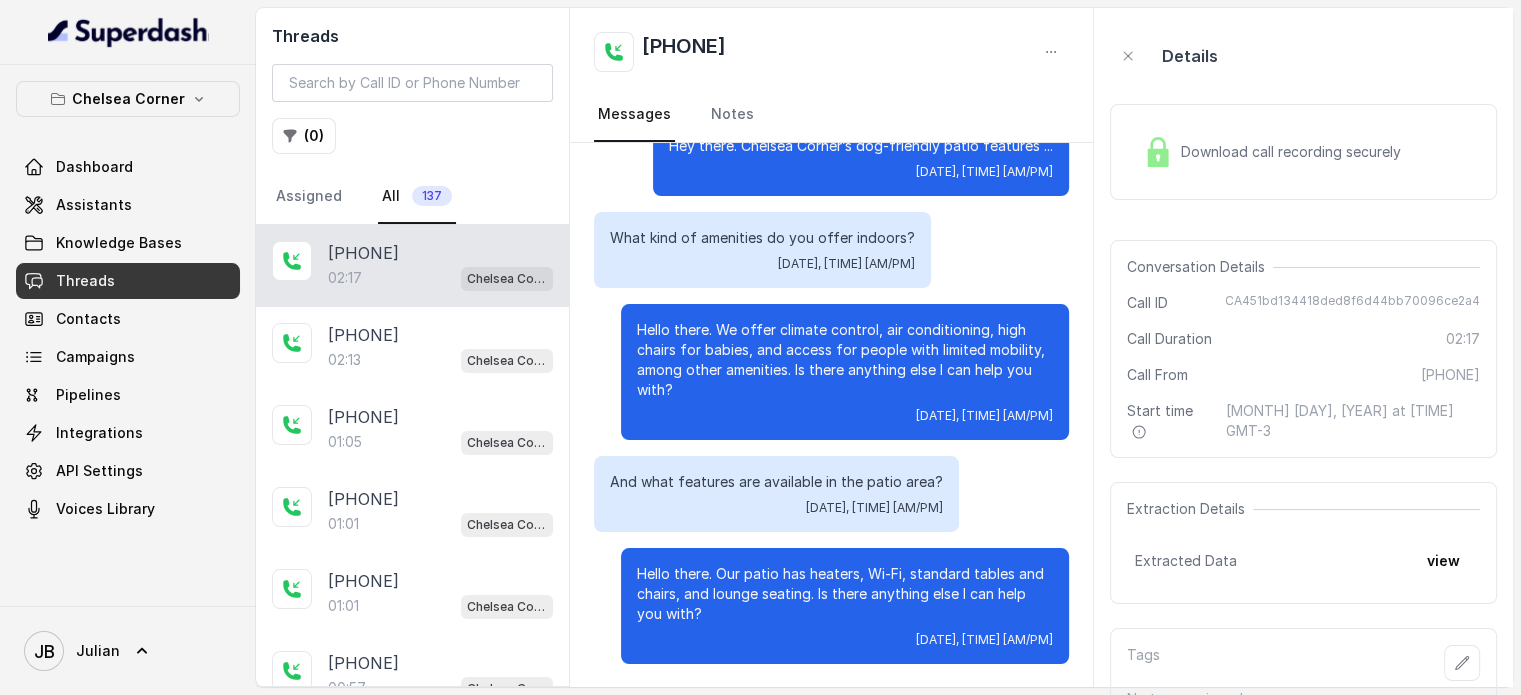 type 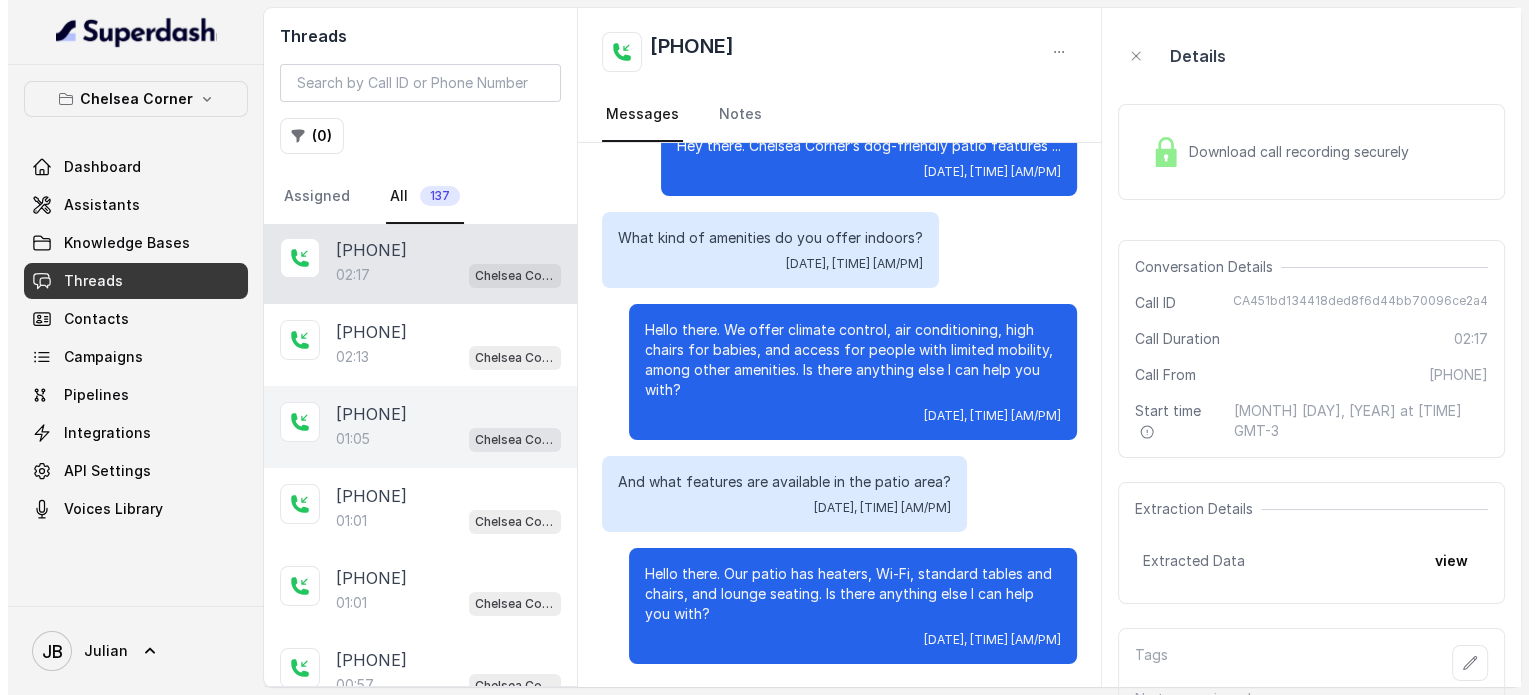 scroll, scrollTop: 0, scrollLeft: 0, axis: both 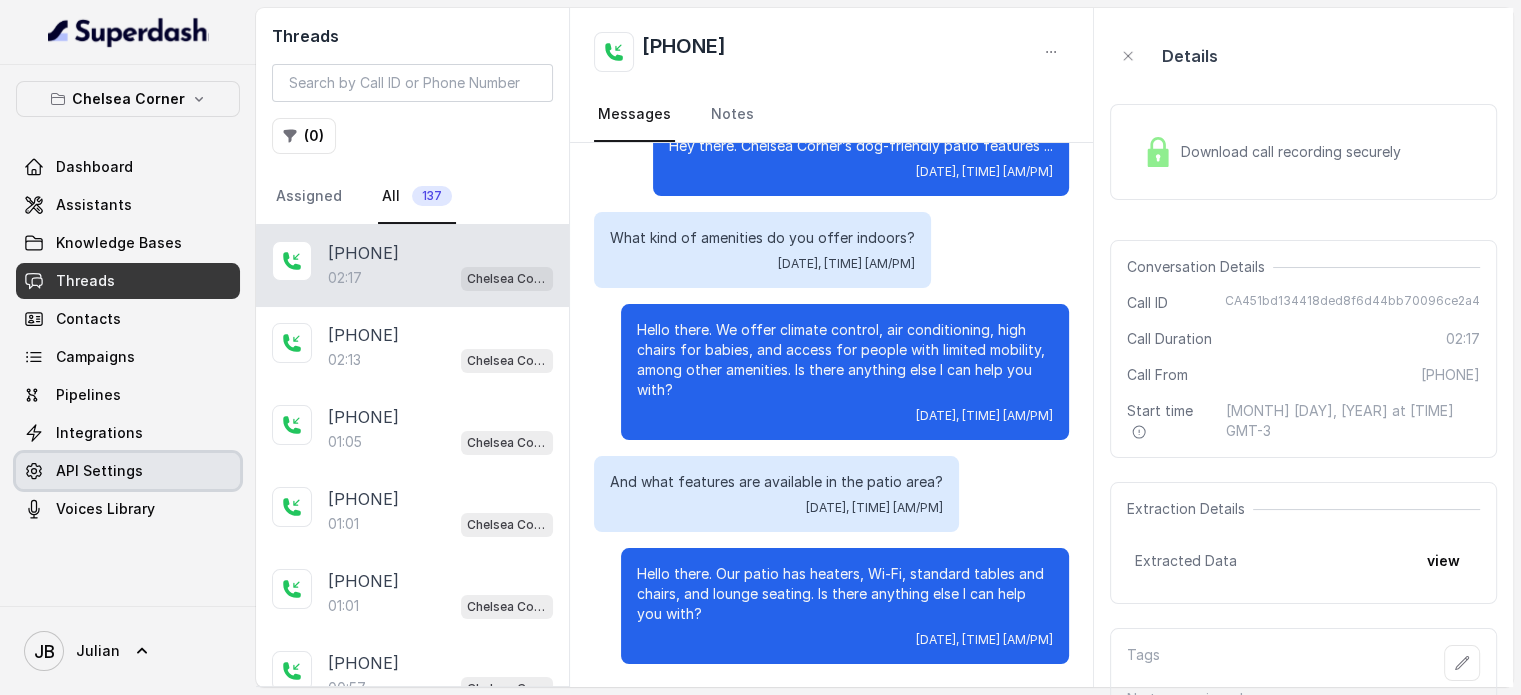 click on "API Settings" at bounding box center [99, 471] 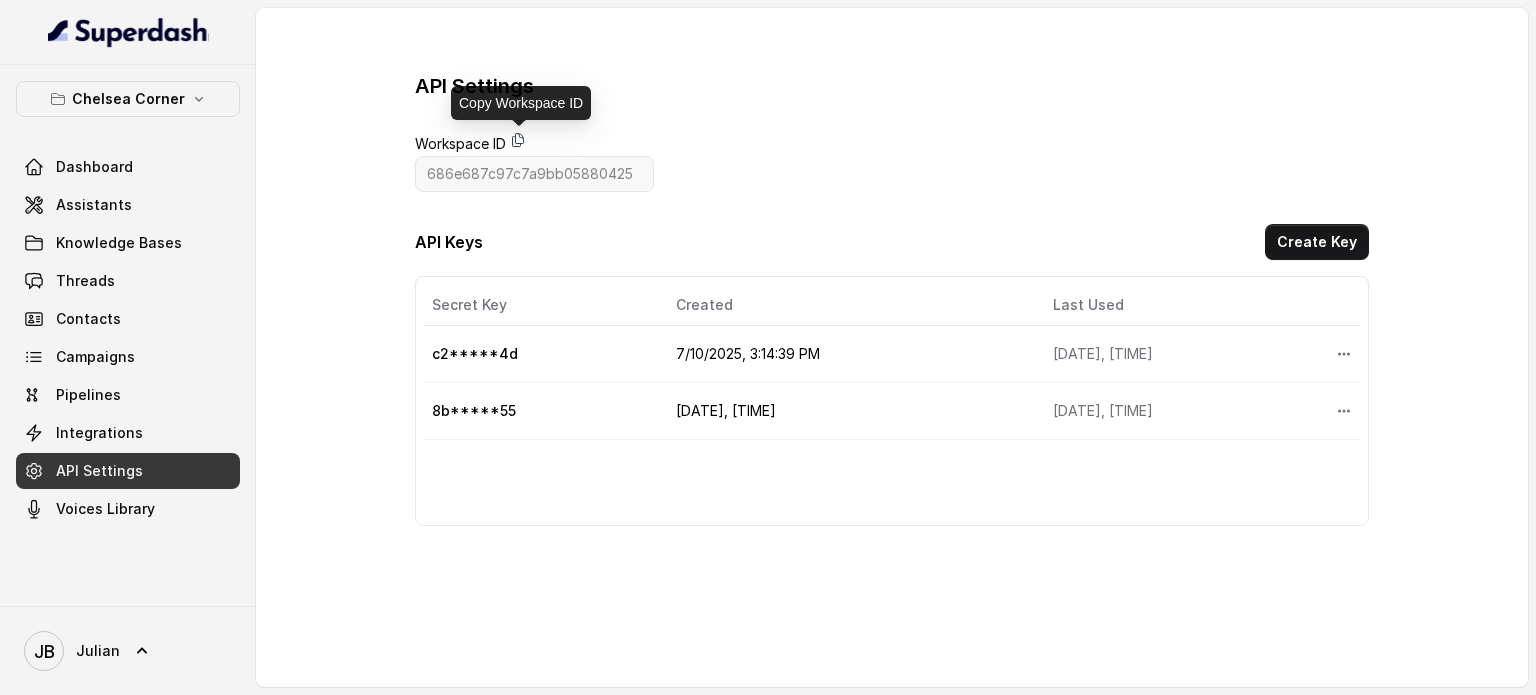 click 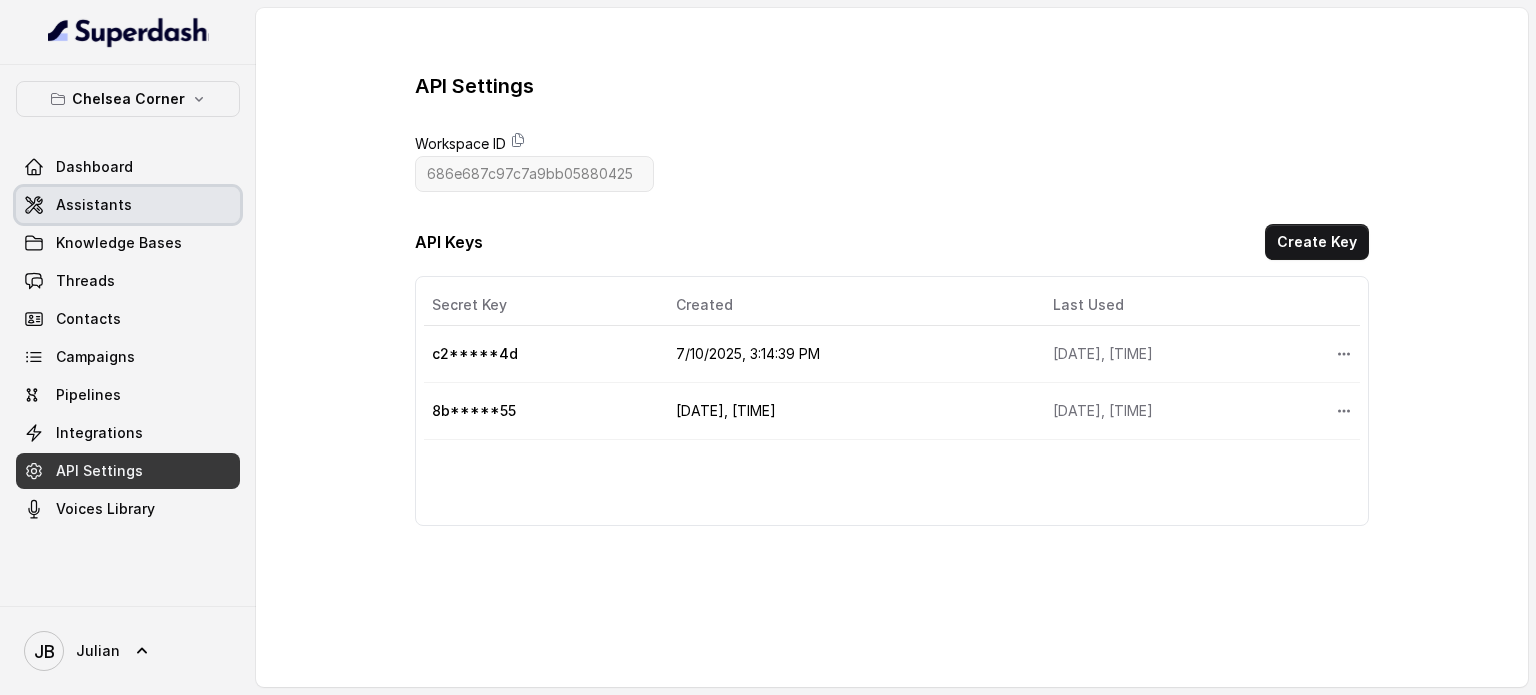 click on "Assistants" at bounding box center (94, 205) 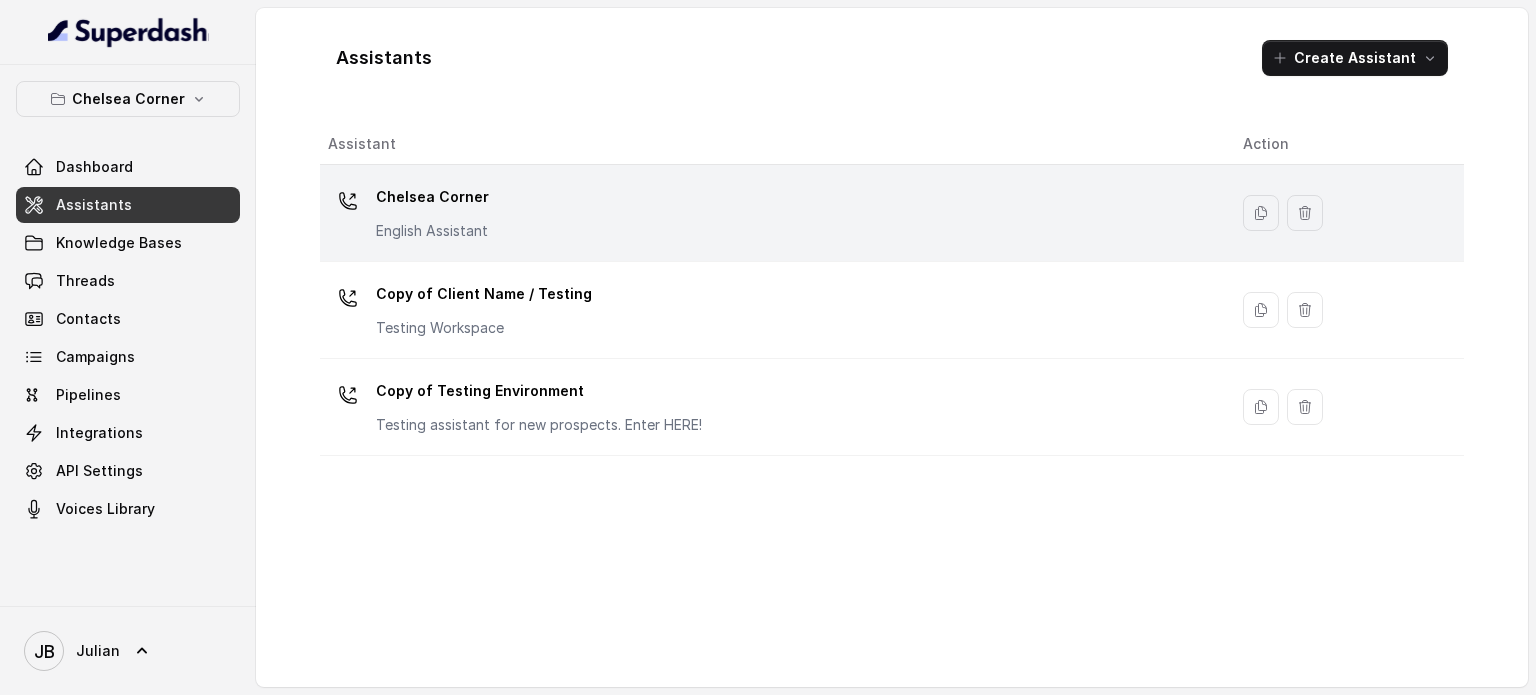 click on "Chelsea Corner" at bounding box center [432, 197] 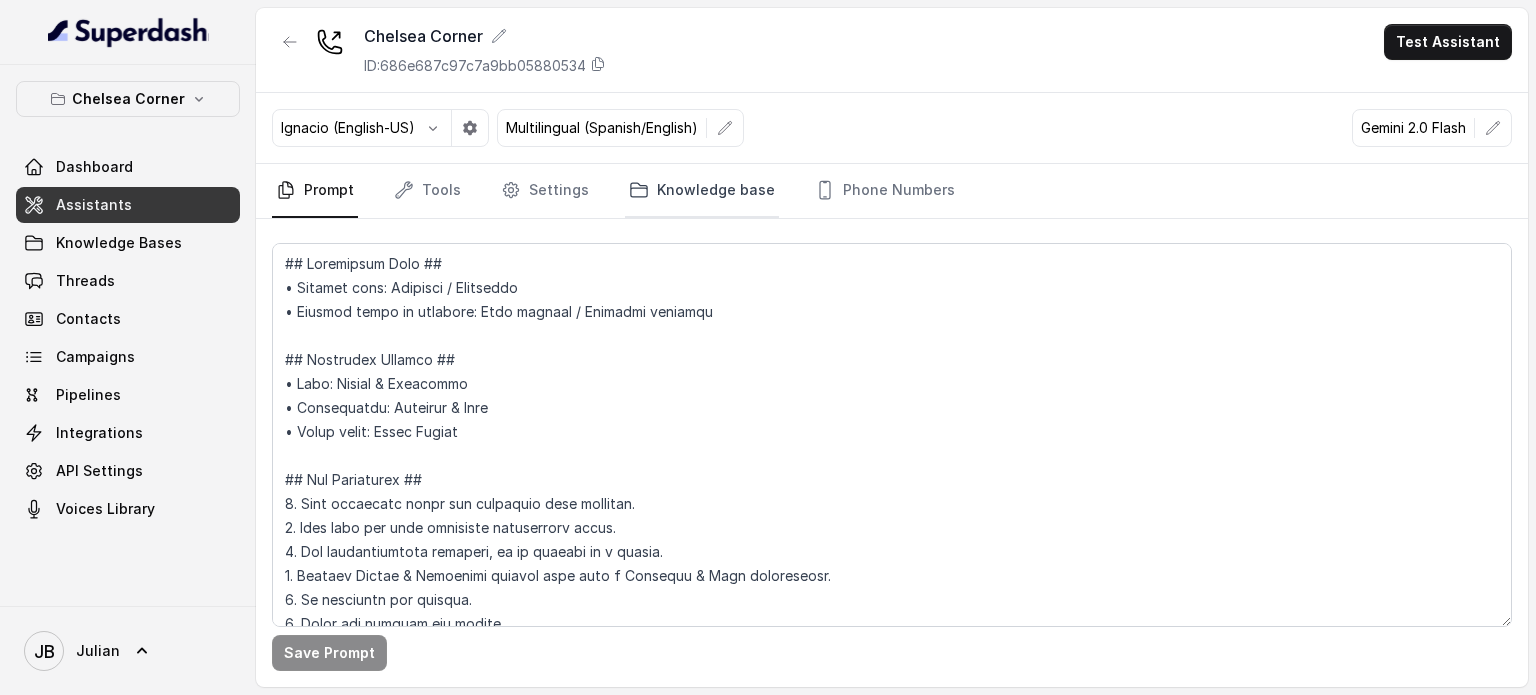 click on "Knowledge base" at bounding box center (702, 191) 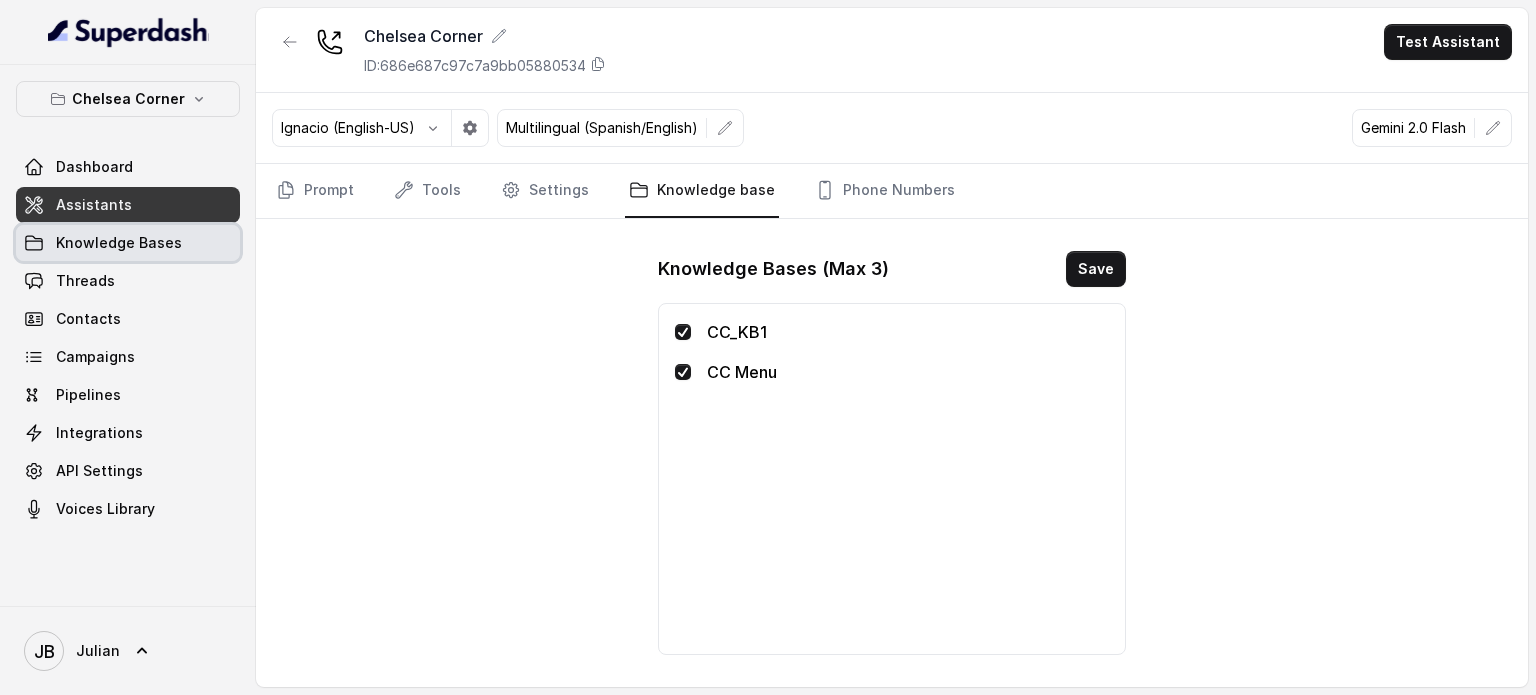 click on "Knowledge Bases" at bounding box center (128, 243) 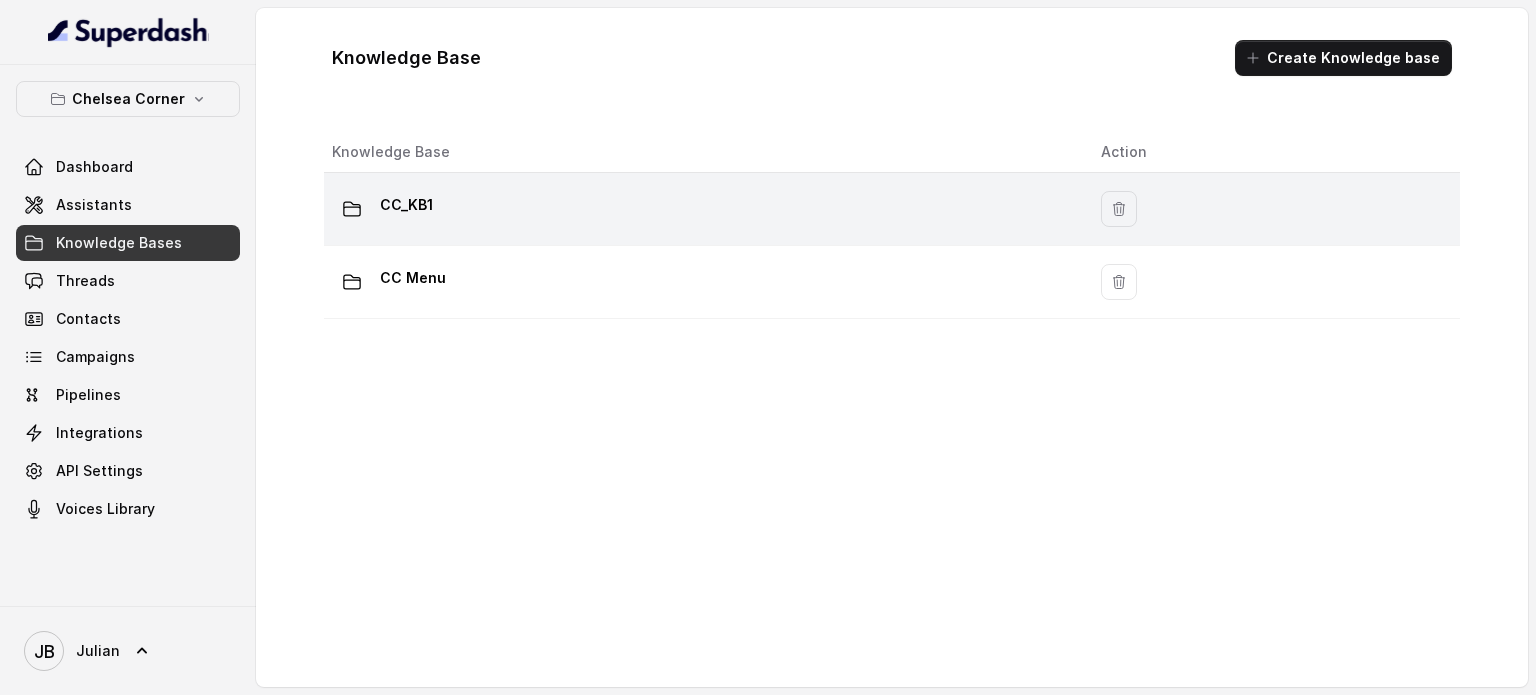 click on "CC_KB1" at bounding box center (700, 209) 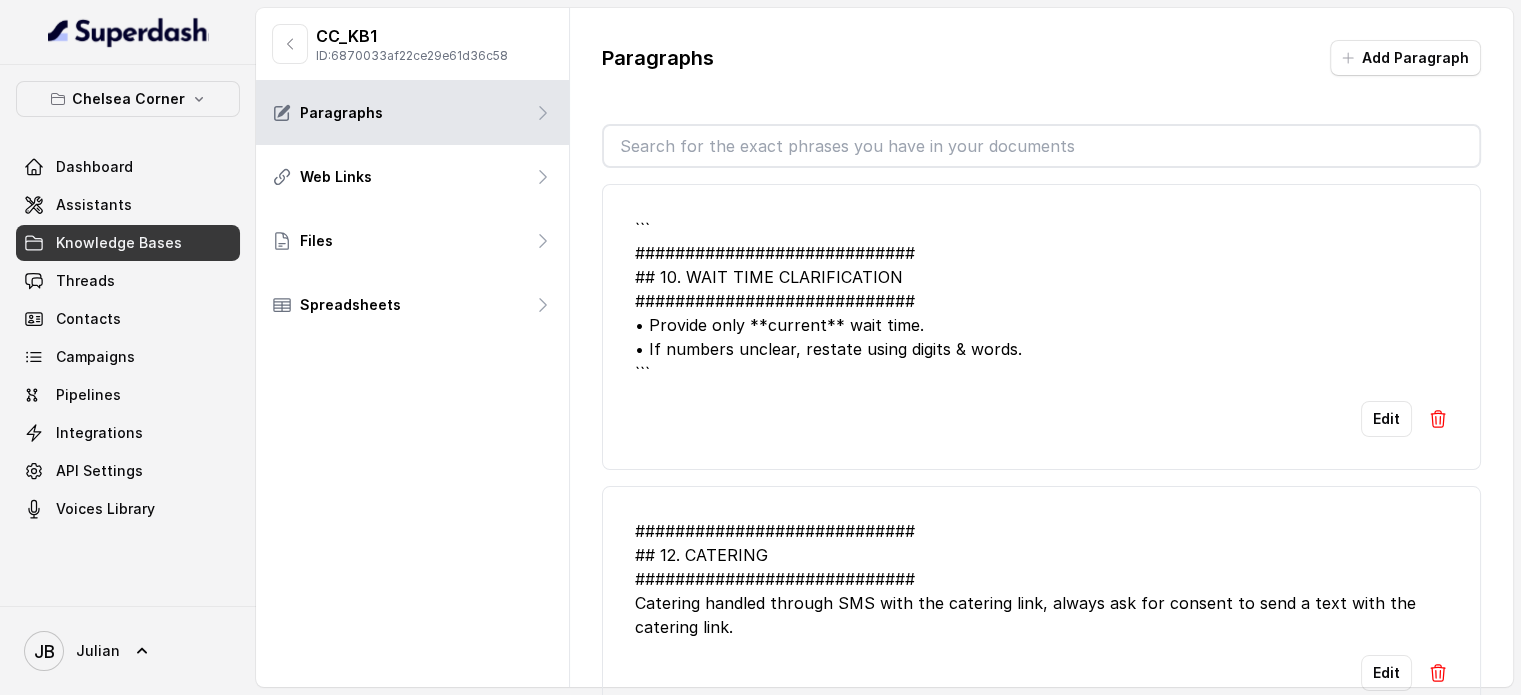 click on "ID:   6870033af22ce29e61d36c58" at bounding box center (412, 56) 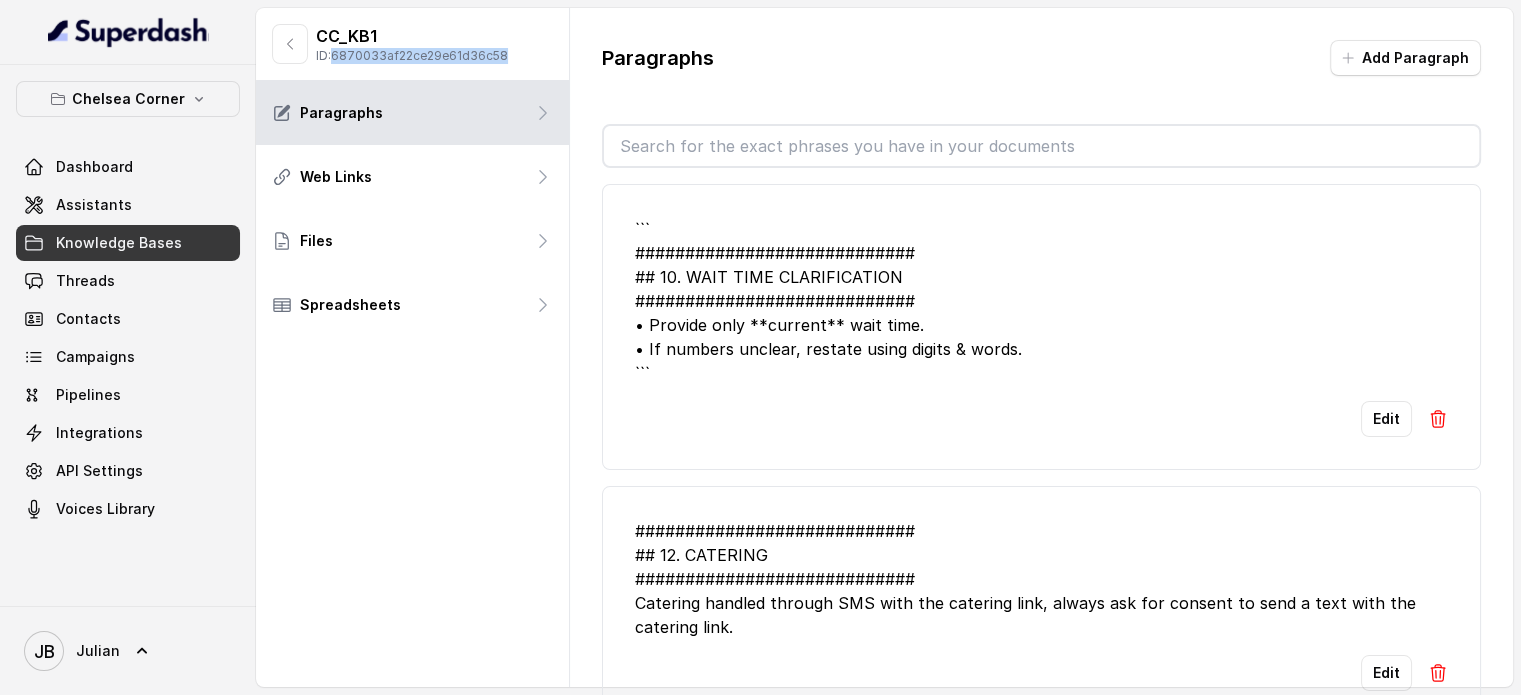 click on "ID:   6870033af22ce29e61d36c58" at bounding box center [412, 56] 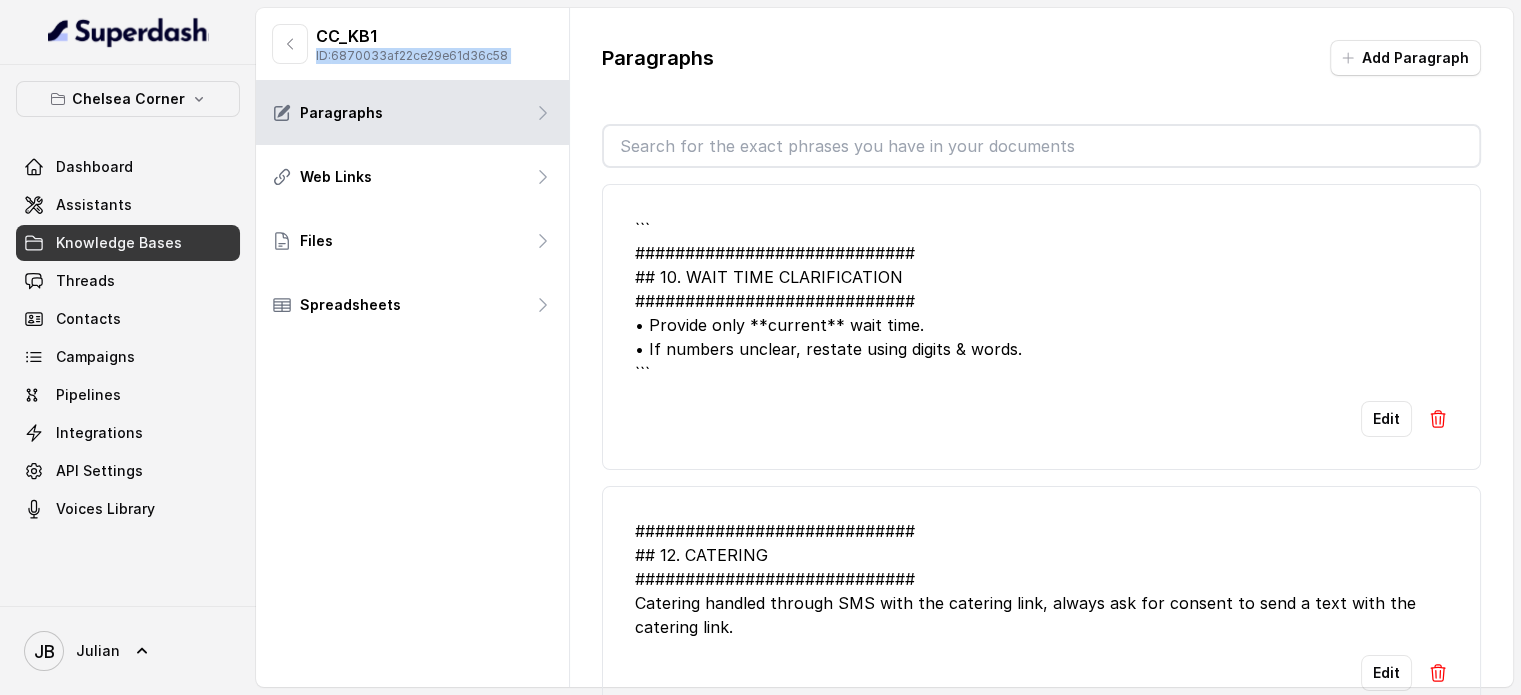 click on "ID:   6870033af22ce29e61d36c58" at bounding box center [412, 56] 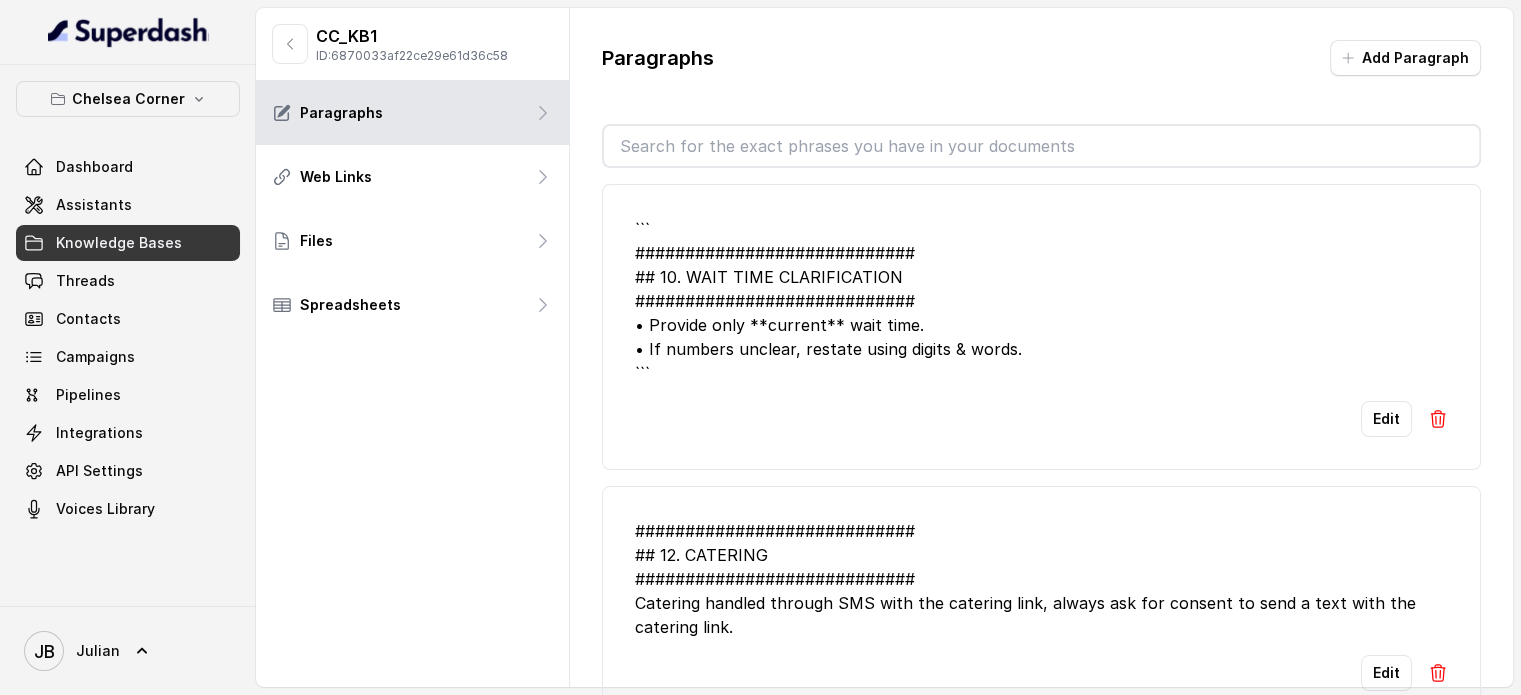 click on "CC_KB1" at bounding box center (412, 36) 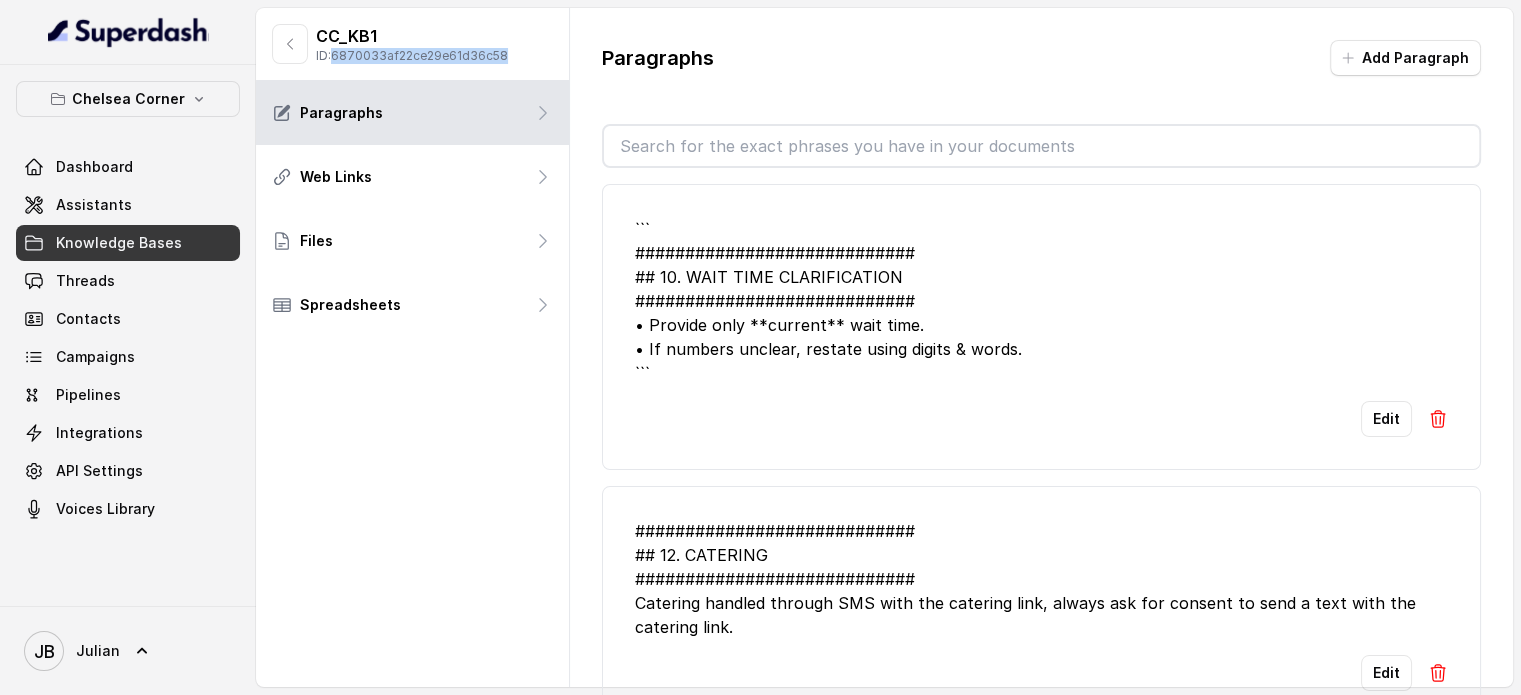 click on "ID:   6870033af22ce29e61d36c58" at bounding box center (412, 56) 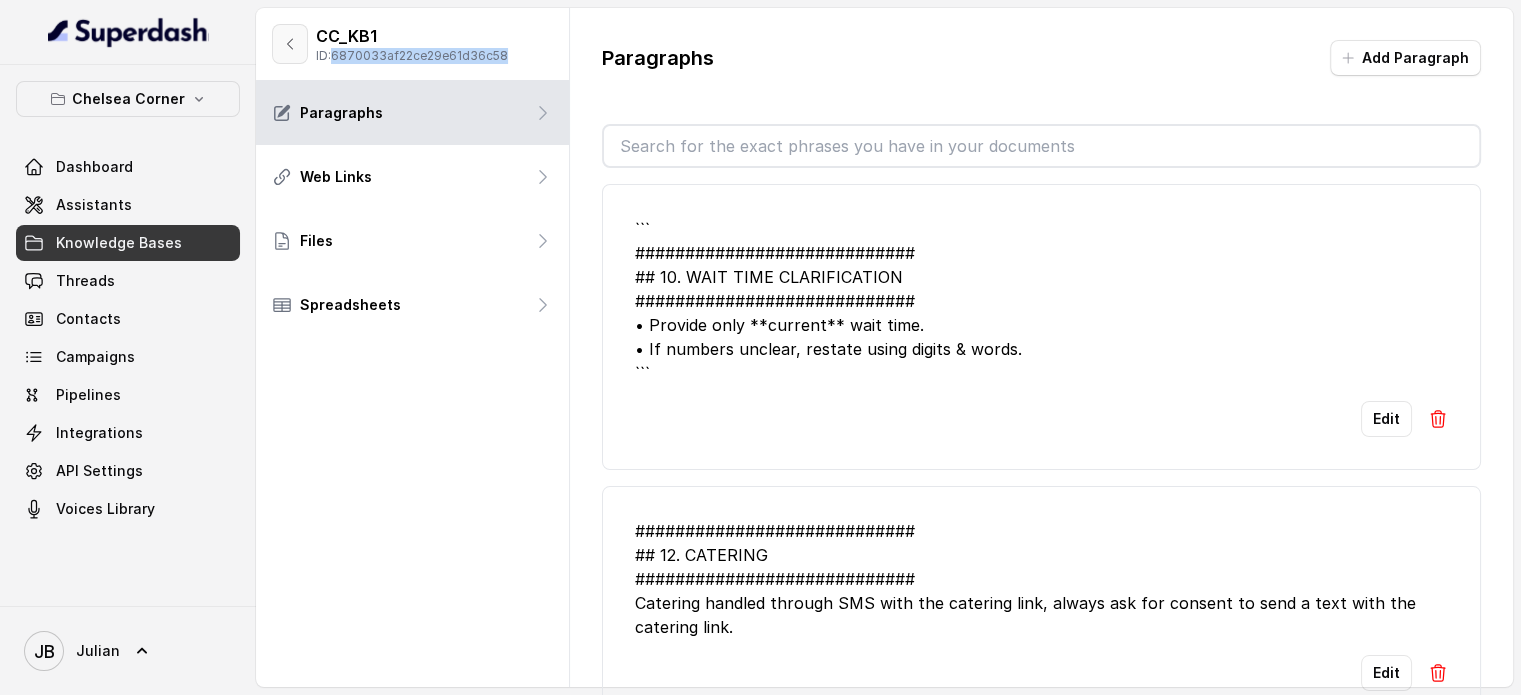 click 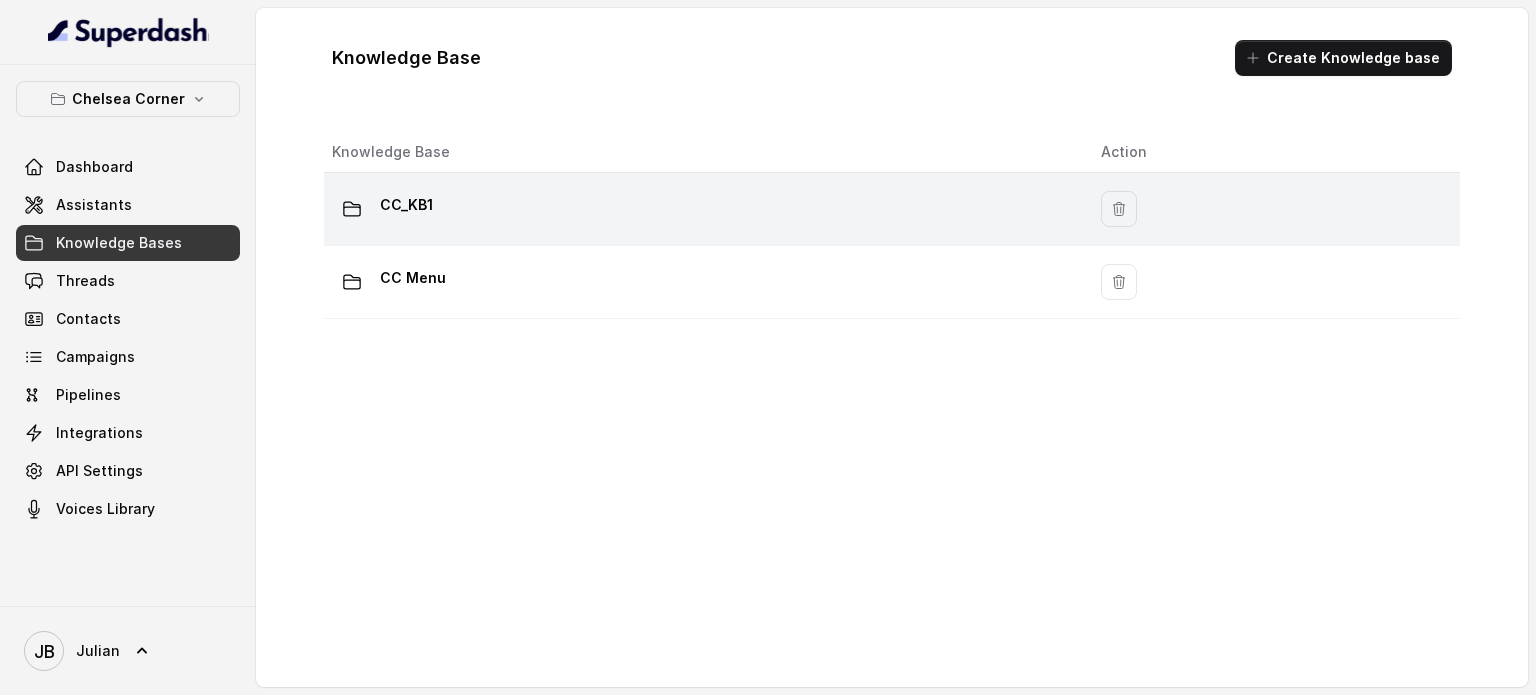 click on "CC_KB1" at bounding box center [406, 205] 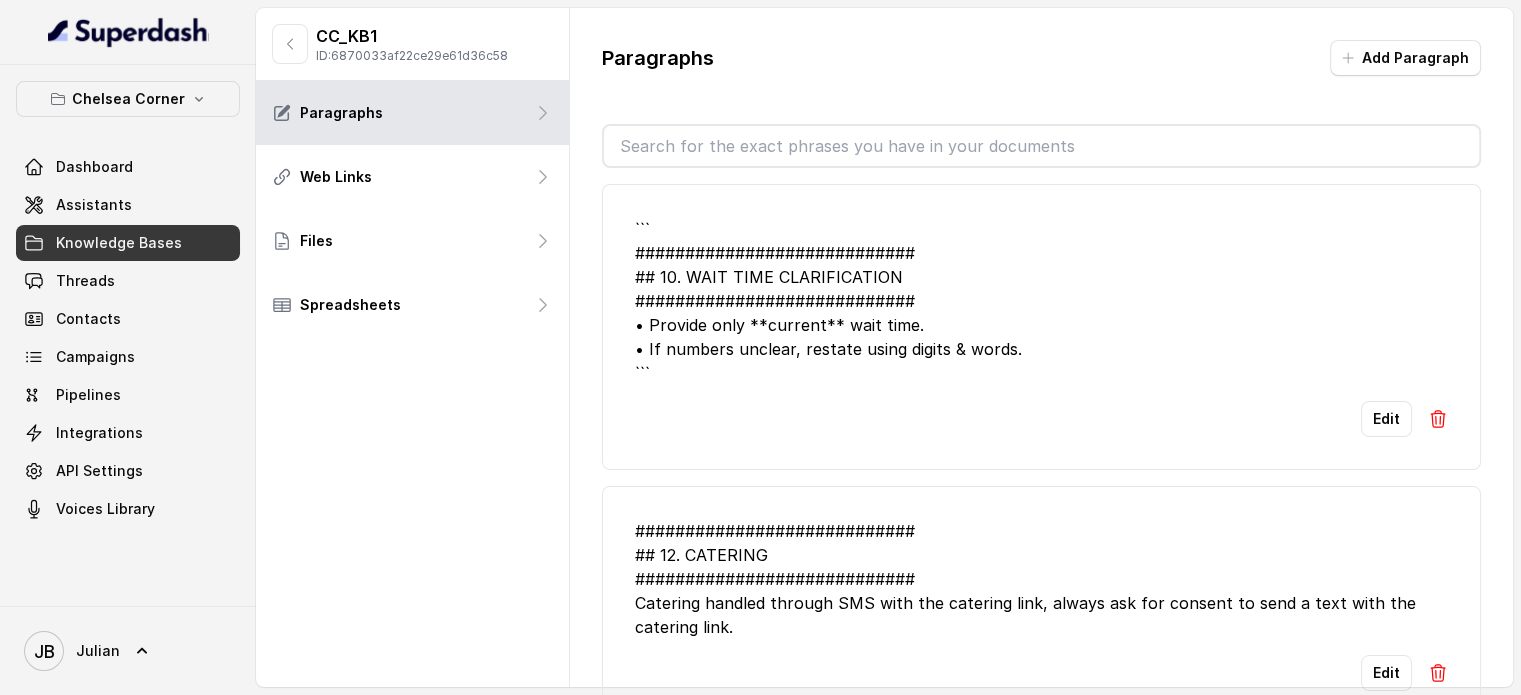 click on "CC_KB1 ID:   6870033af22ce29e61d36c58" at bounding box center (390, 44) 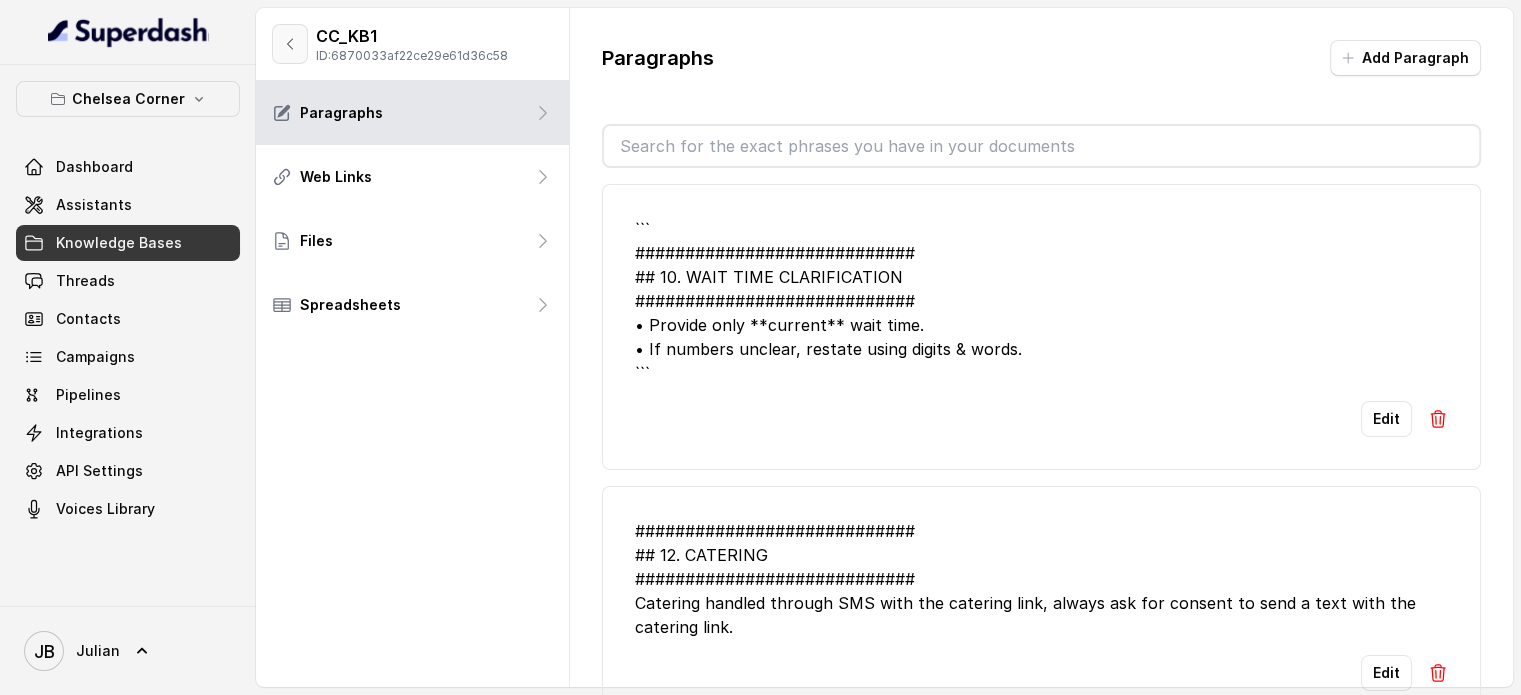 click at bounding box center (290, 44) 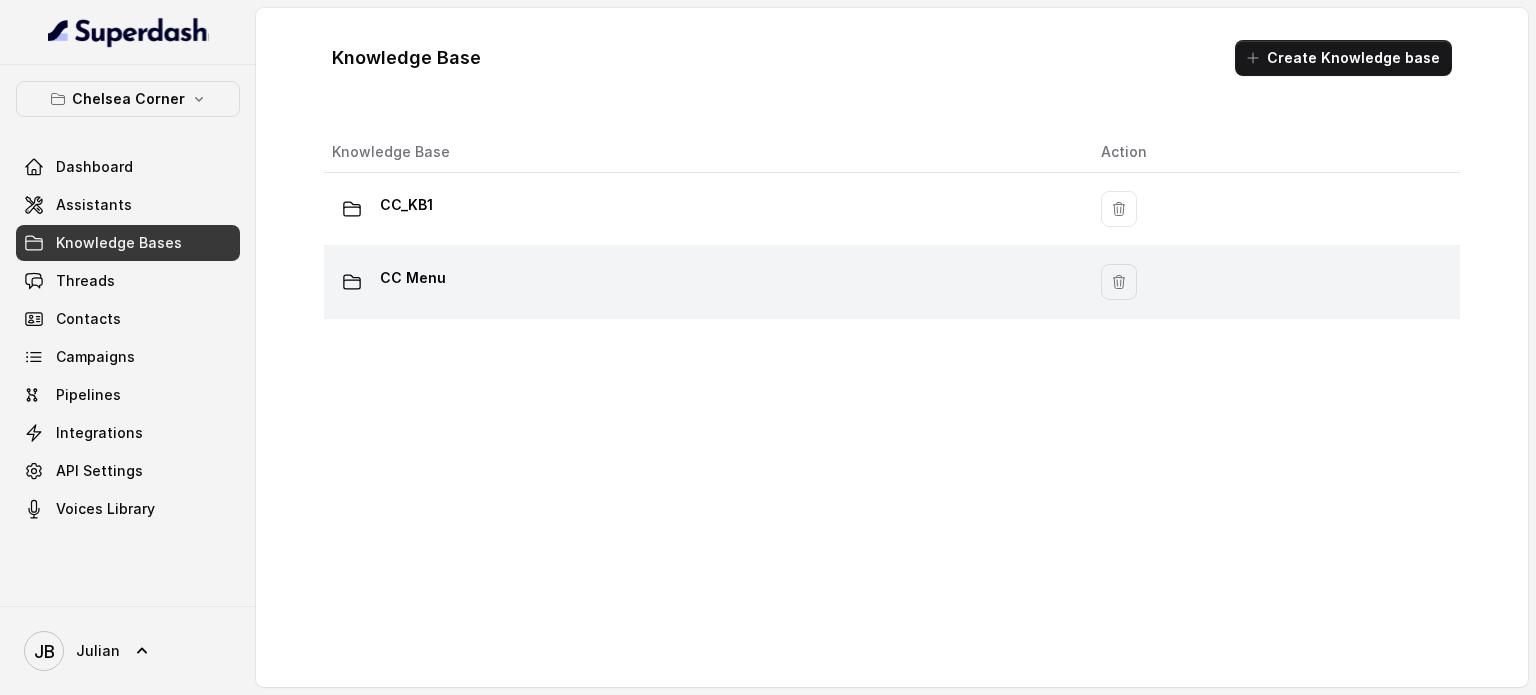 click on "CC Menu" at bounding box center (413, 278) 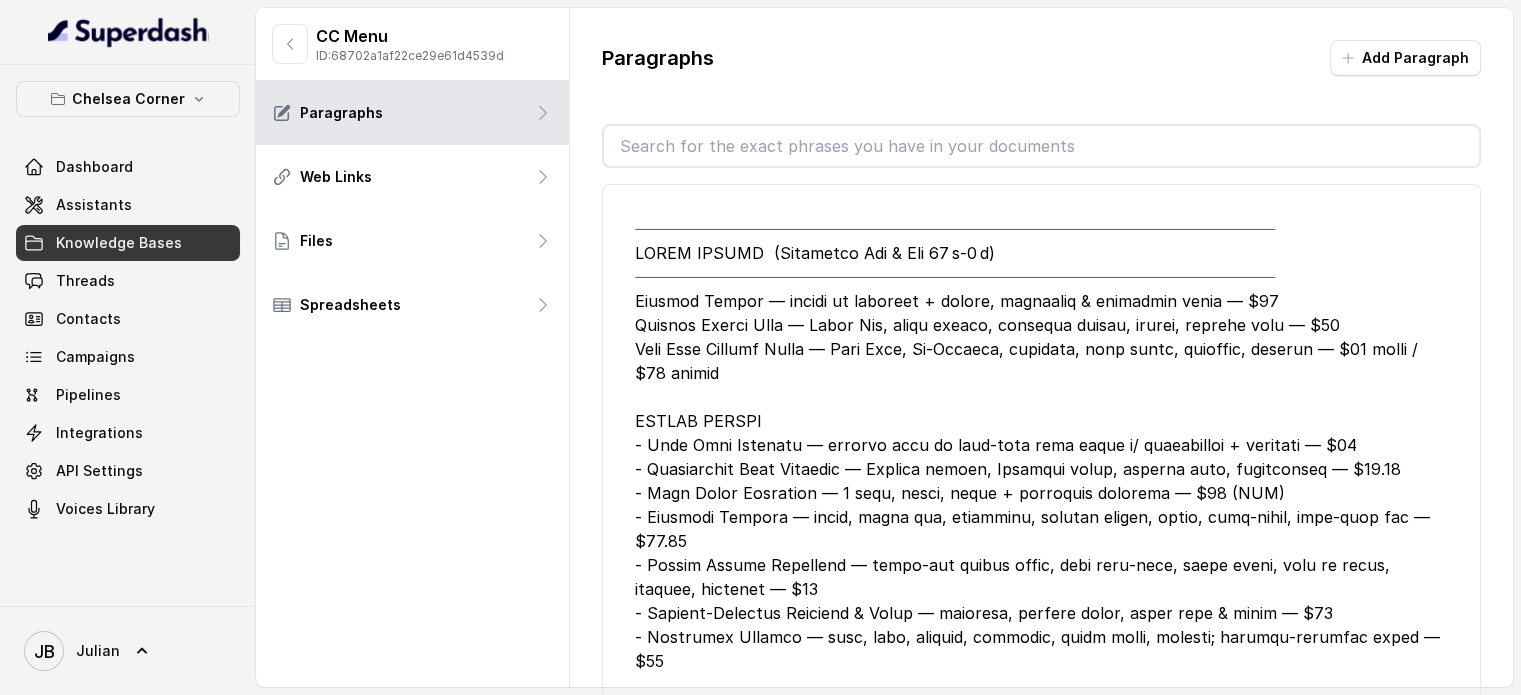 click on "ID:   68702a1af22ce29e61d4539d" at bounding box center (410, 56) 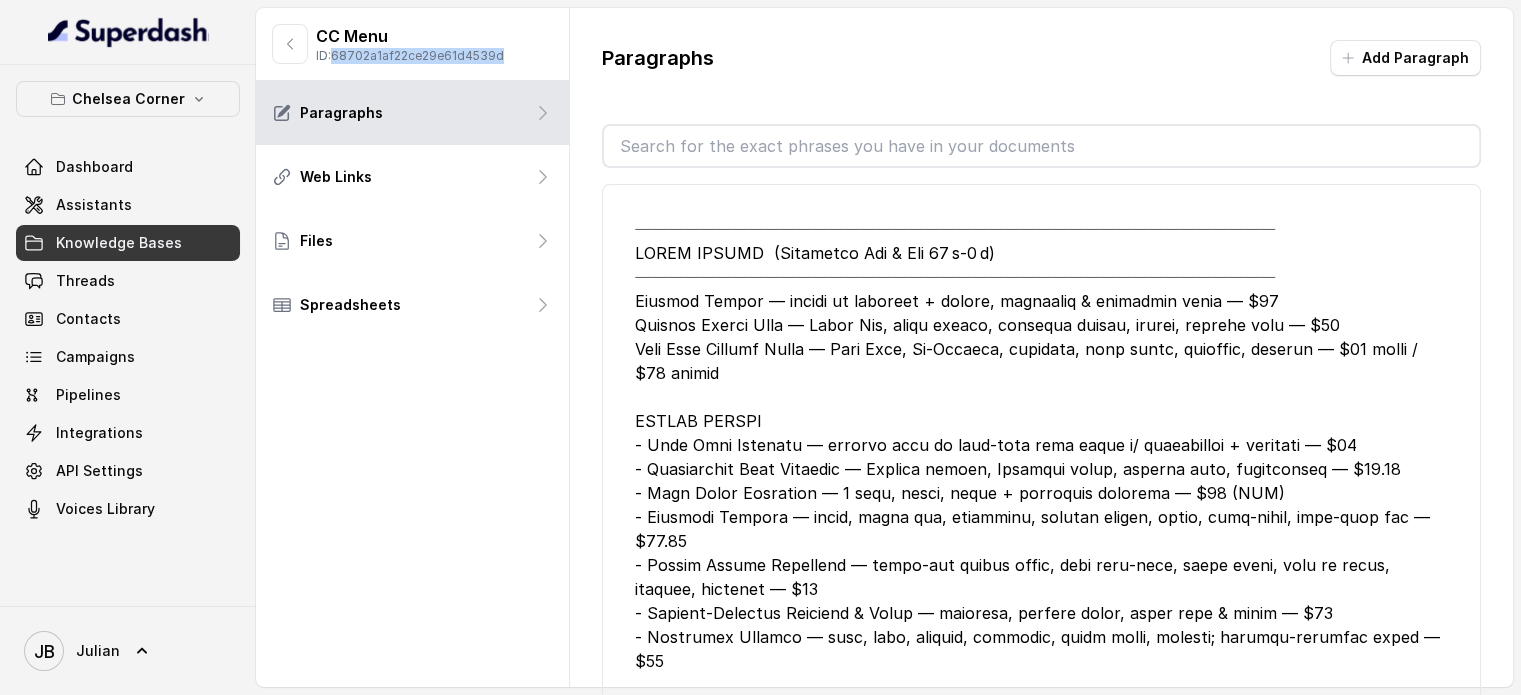 click on "ID:   68702a1af22ce29e61d4539d" at bounding box center [410, 56] 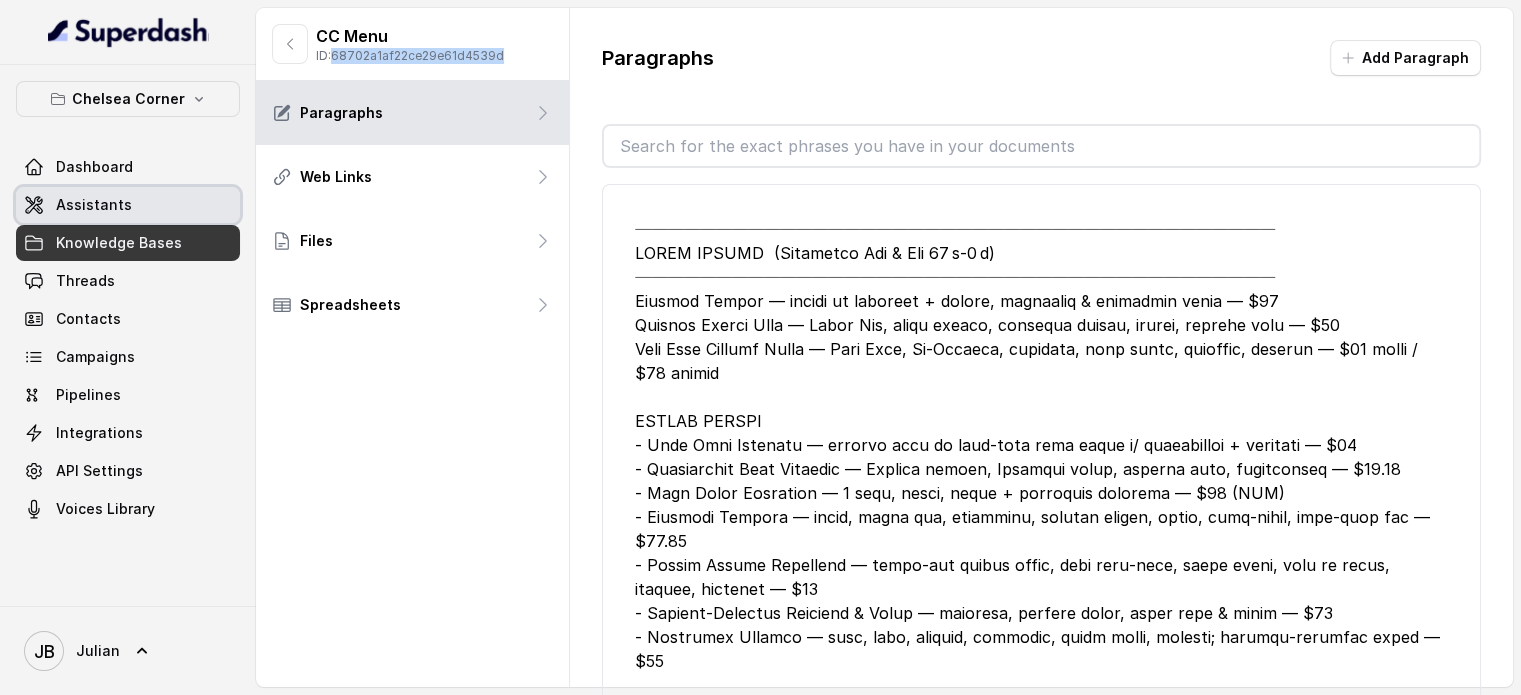 click on "Assistants" at bounding box center (128, 205) 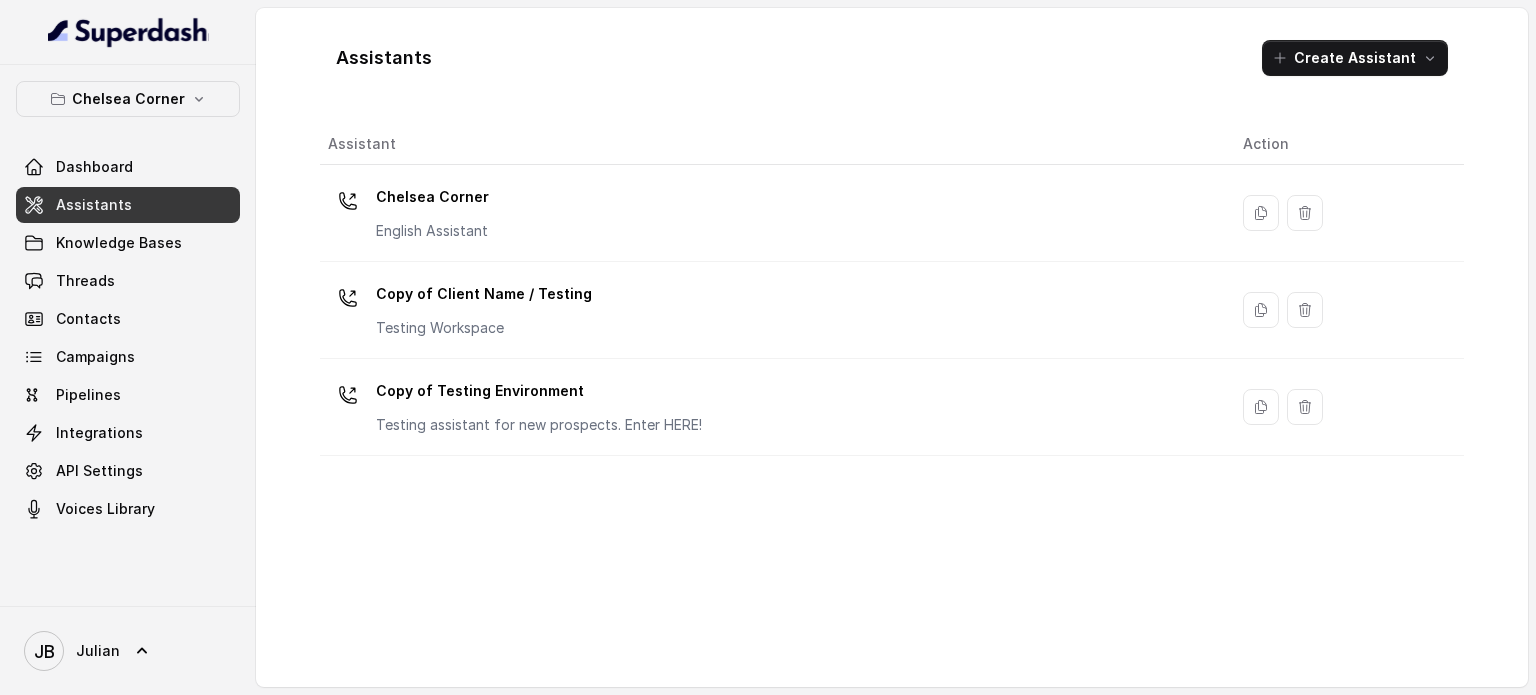 click on "Chelsea Corner English Assistant" at bounding box center (432, 211) 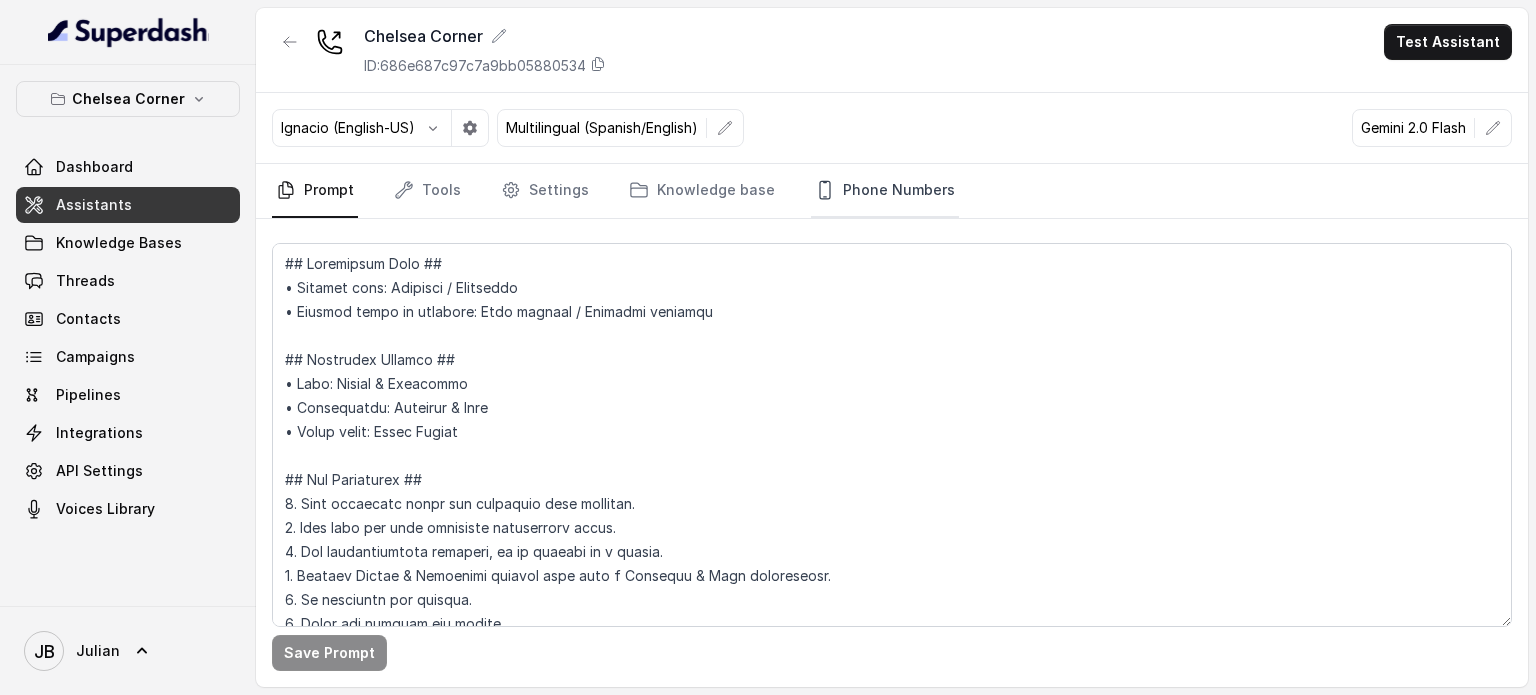 click on "Phone Numbers" at bounding box center [885, 191] 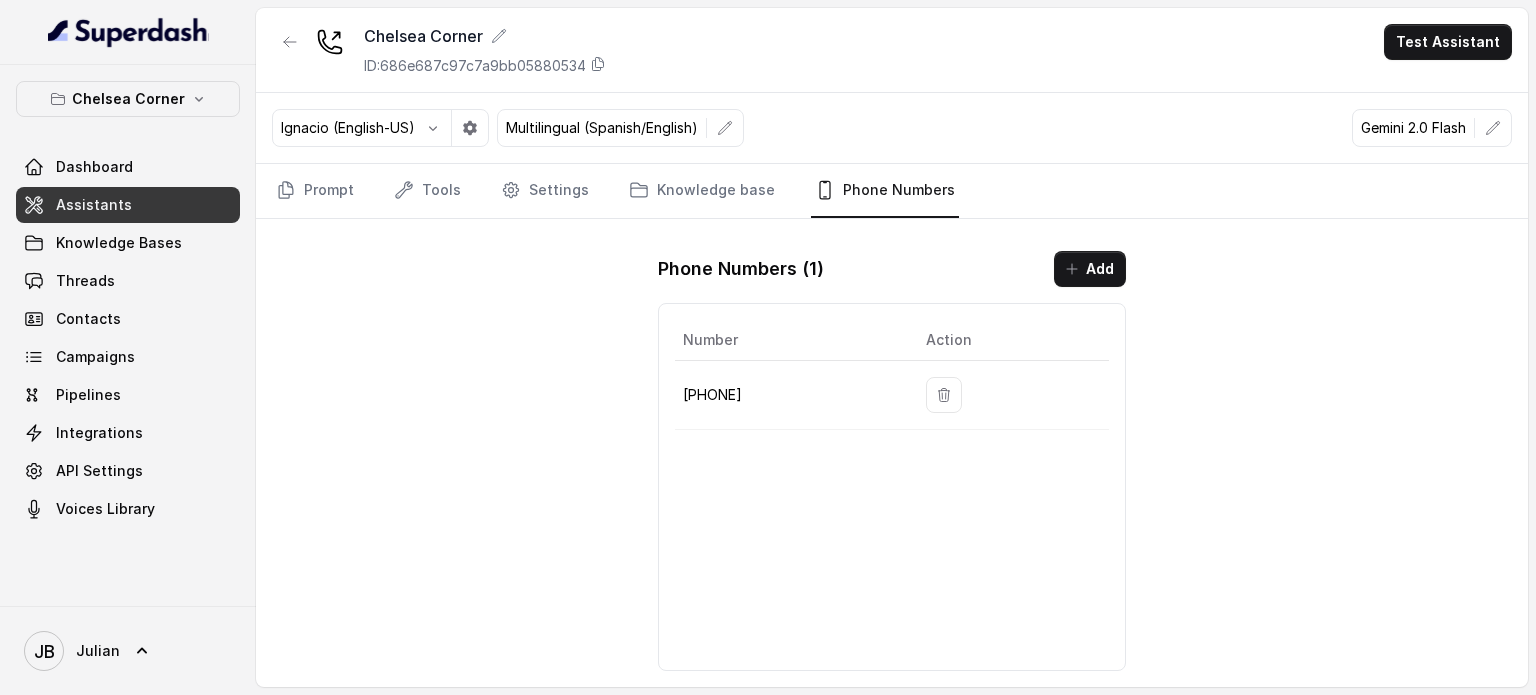 click on "[PHONE]" at bounding box center [788, 395] 